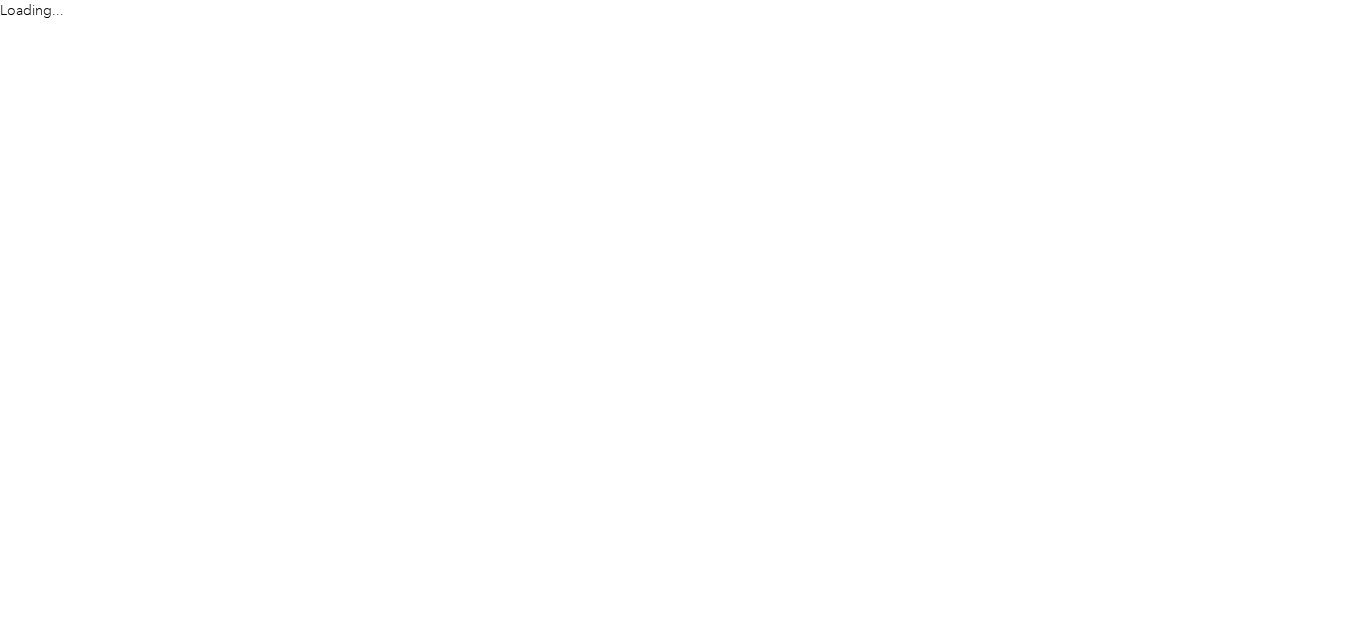 scroll, scrollTop: 0, scrollLeft: 0, axis: both 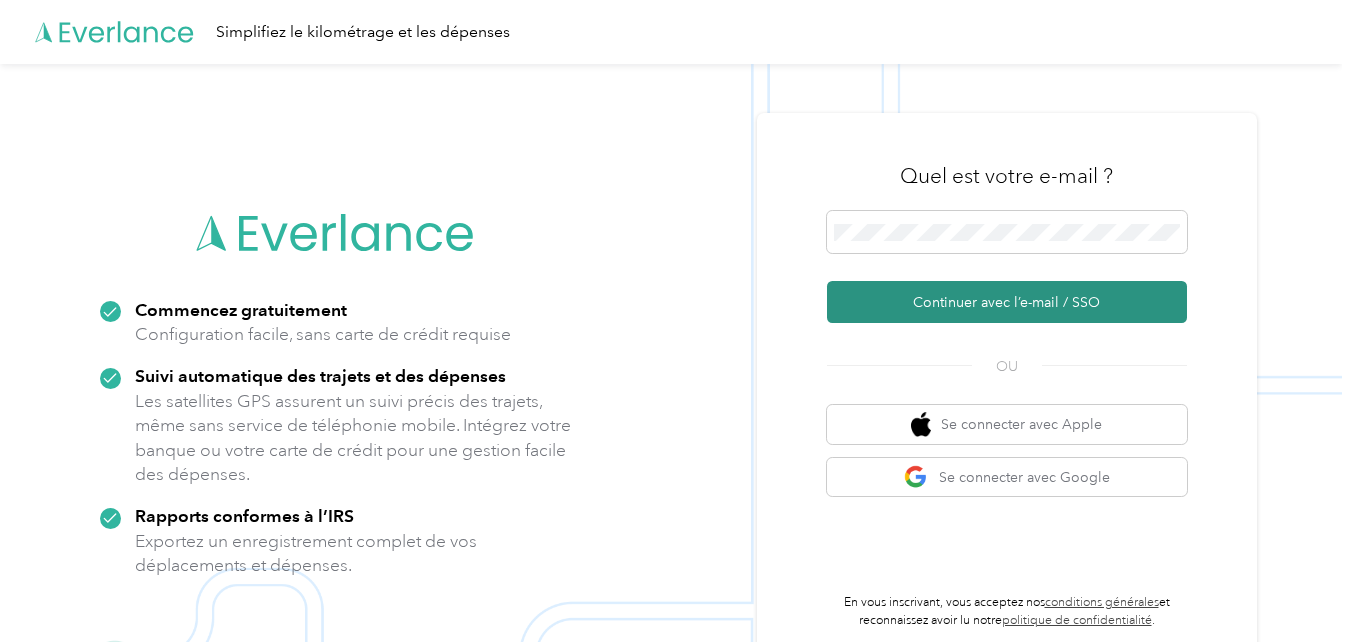 click on "Continuer avec l’e-mail / SSO" at bounding box center (1007, 302) 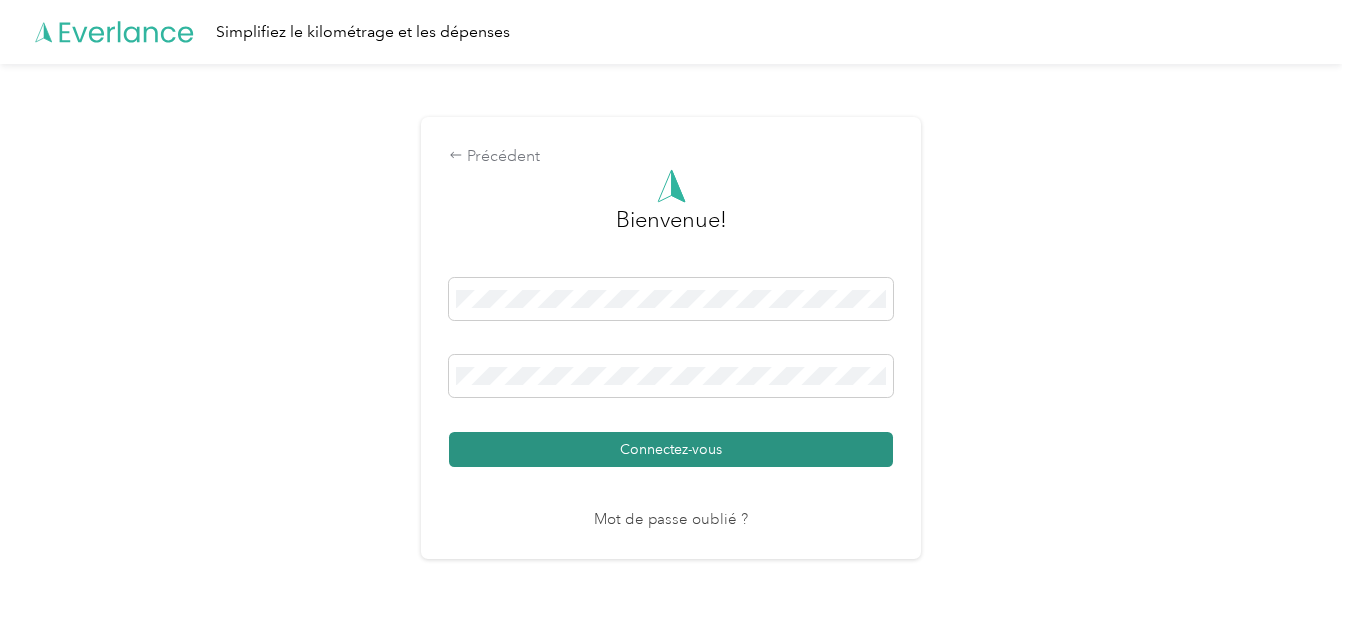 click on "Connectez-vous" at bounding box center [671, 449] 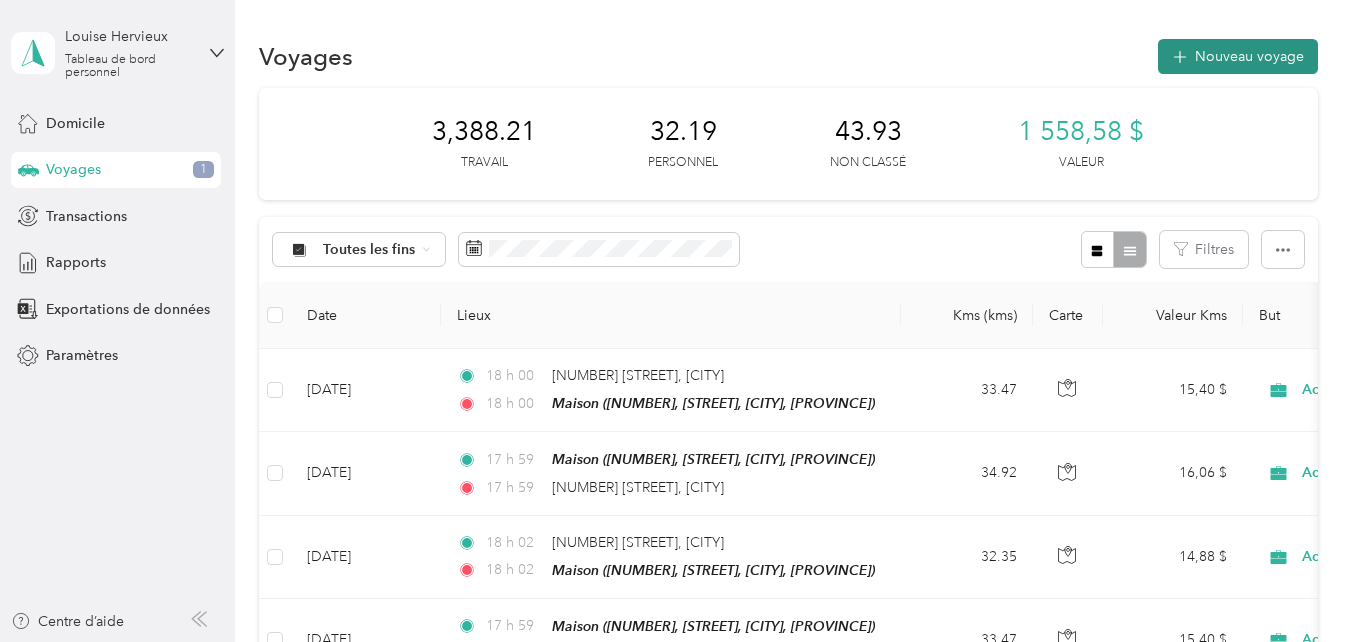 click on "Nouveau voyage" at bounding box center [1249, 56] 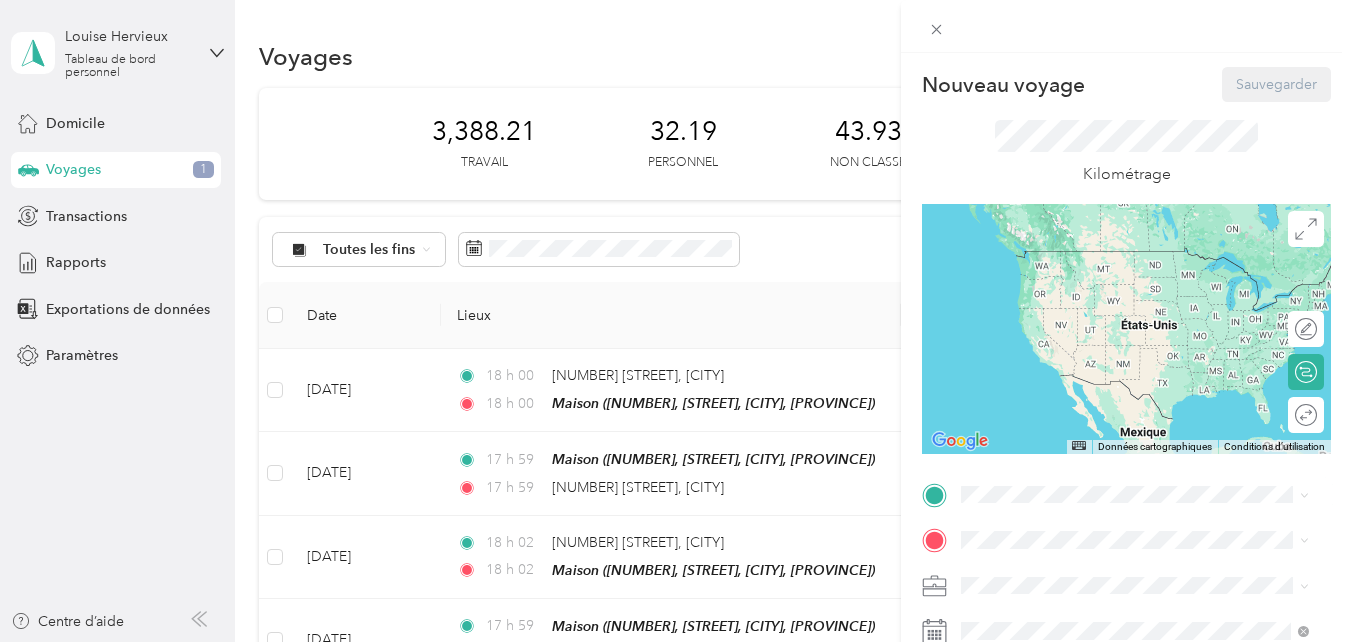 click on "[NUMBER] [STREET], [CITY], [PROVINCE], [COUNTRY]" at bounding box center [1130, 284] 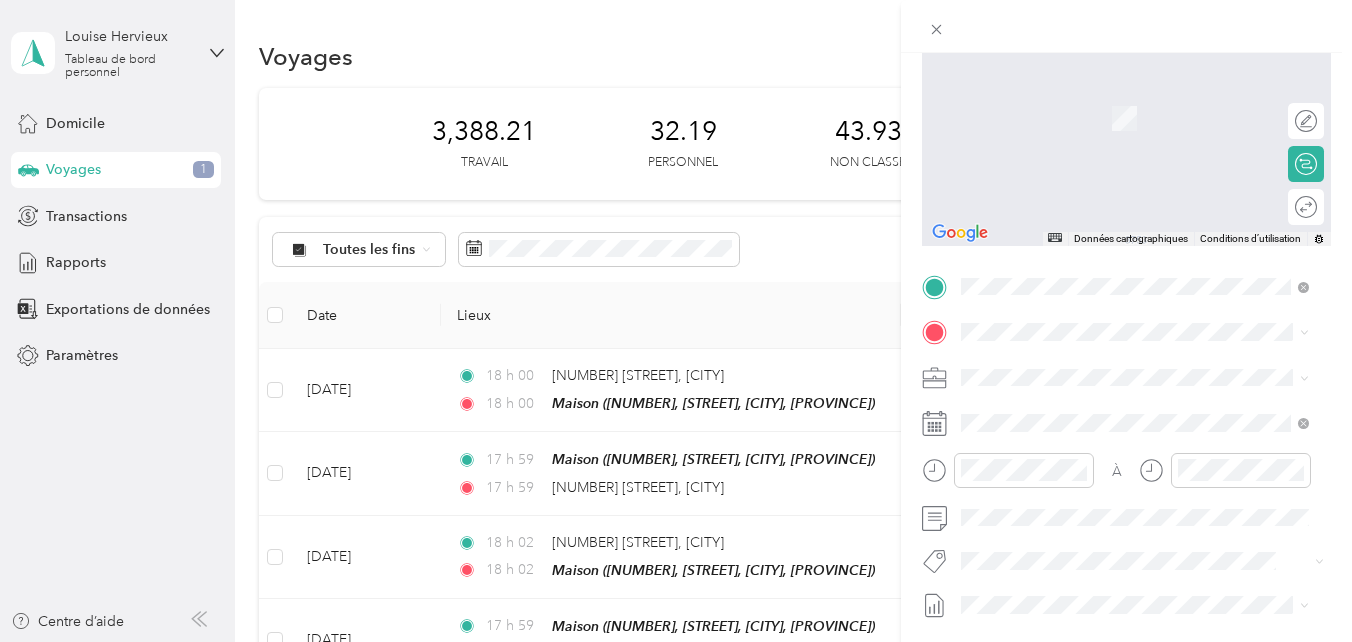 scroll, scrollTop: 210, scrollLeft: 0, axis: vertical 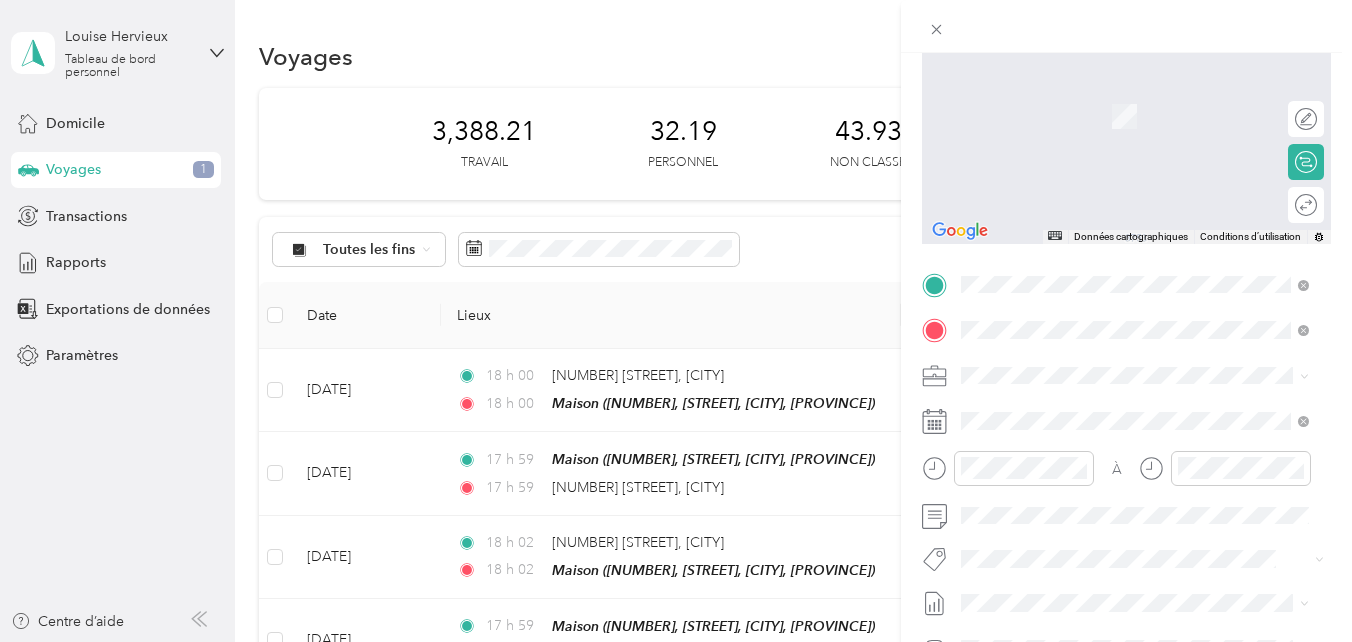 click on "[NUMBER] [STREET]
[CITY], [PROVINCE] [POSTAL_CODE], [COUNTRY]" at bounding box center (1150, 419) 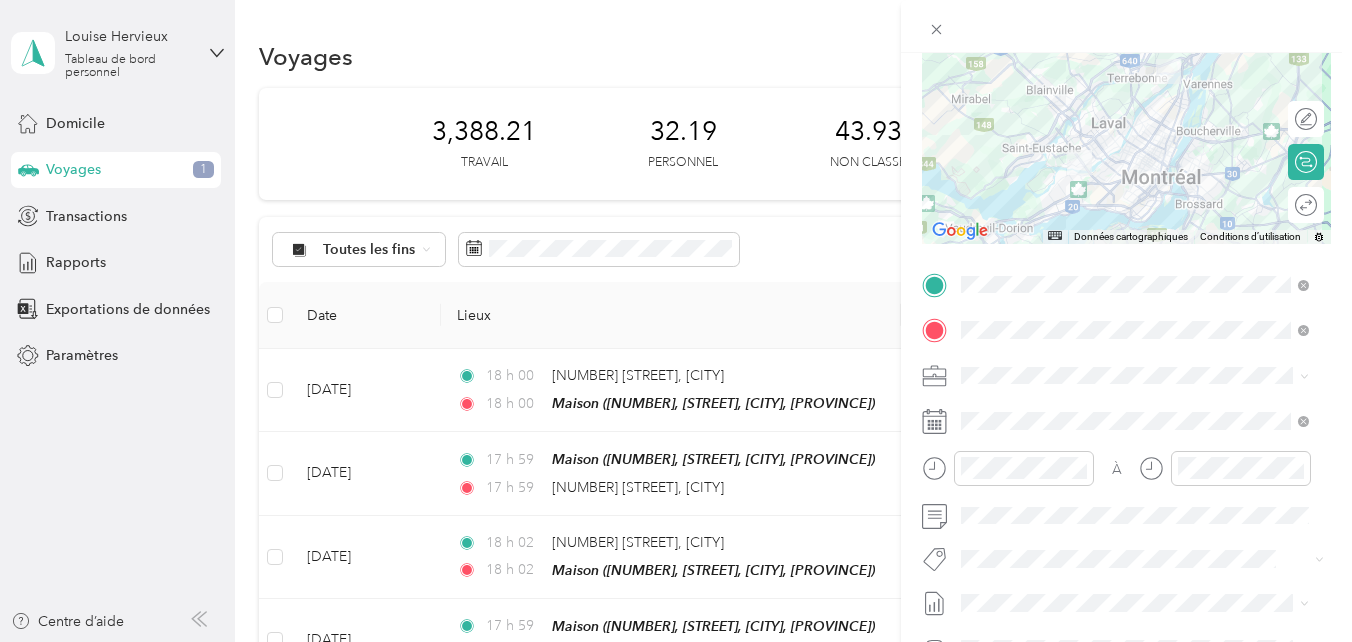 click on "Le cœur de Sobey’s" at bounding box center [1135, 435] 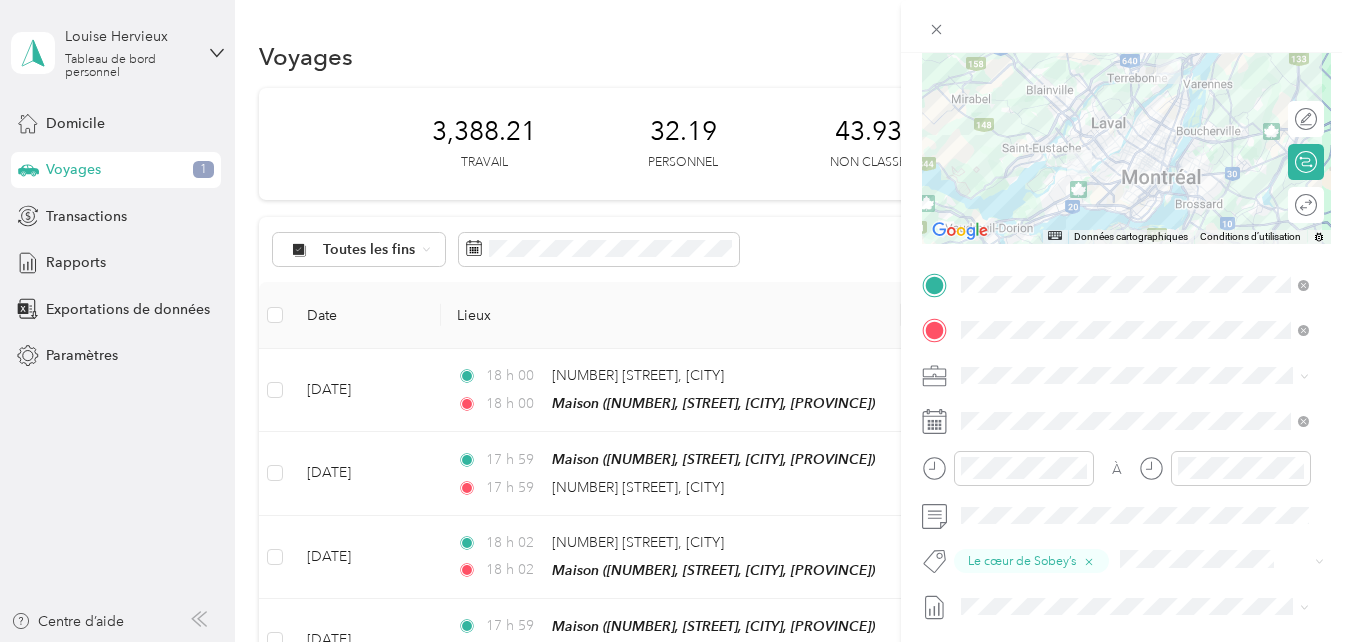 scroll, scrollTop: 0, scrollLeft: 0, axis: both 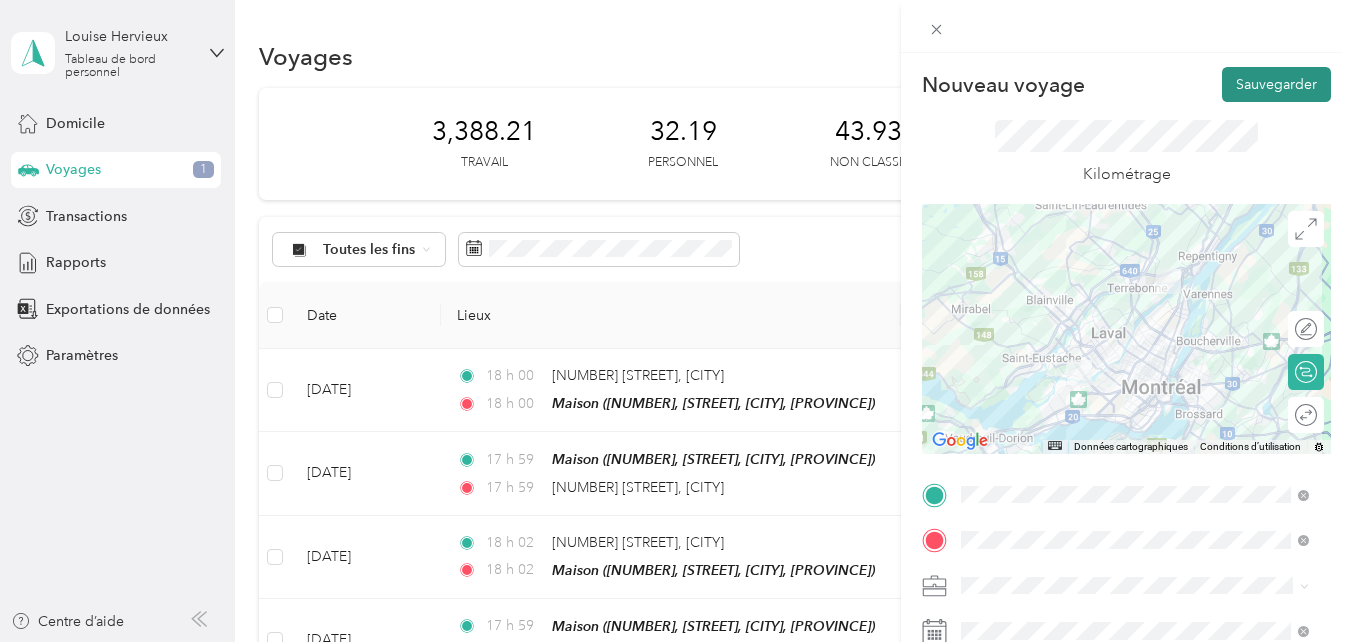 click on "Sauvegarder" at bounding box center [1276, 84] 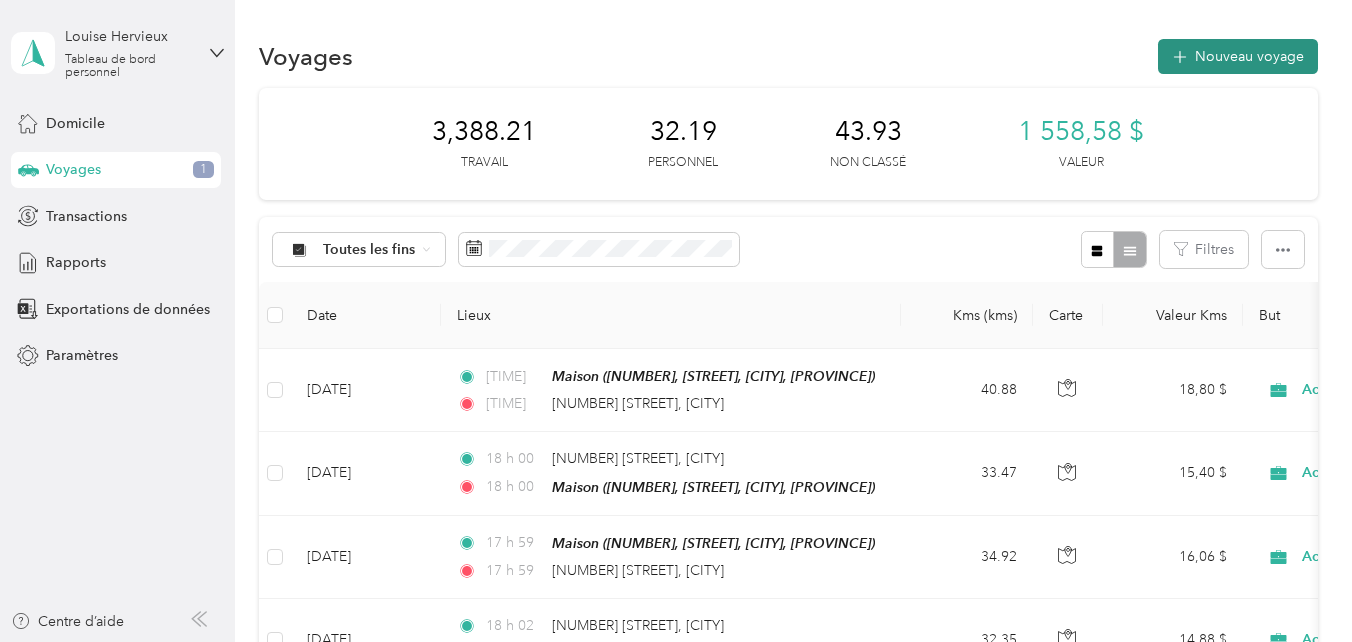 click on "Nouveau voyage" at bounding box center (1249, 56) 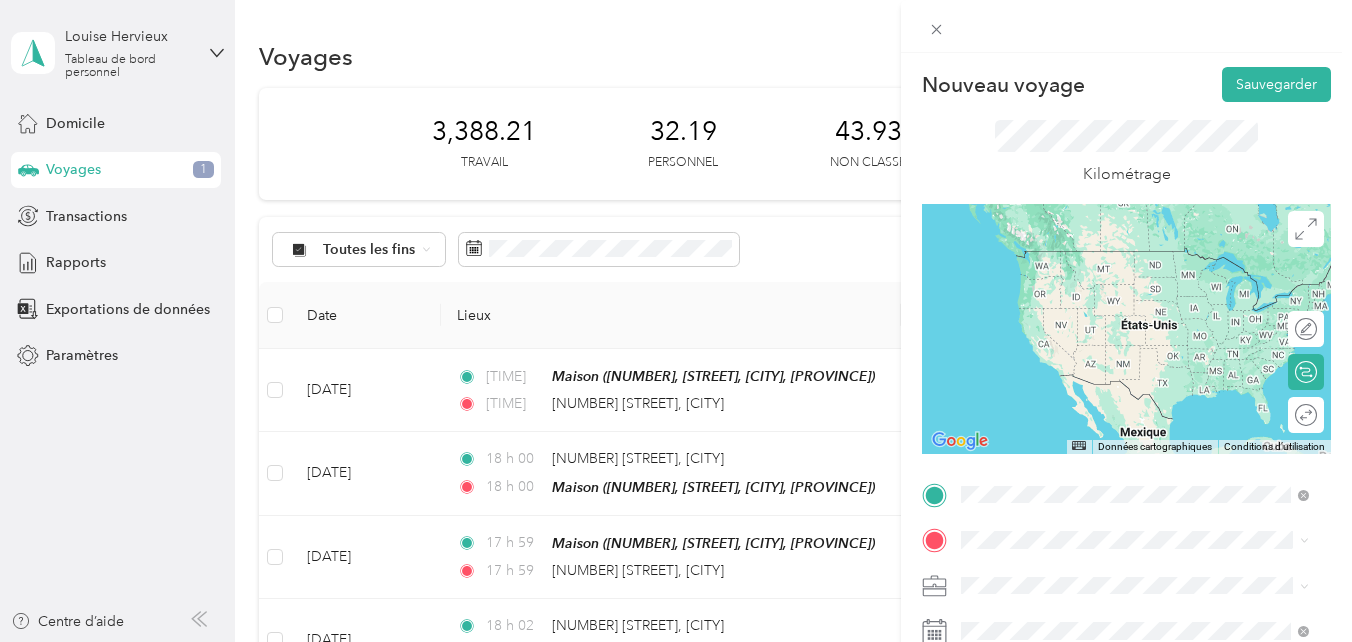 click on "[NUMBER] [STREET]
[CITY], [PROVINCE] [POSTAL_CODE], [COUNTRY]" at bounding box center [1150, 584] 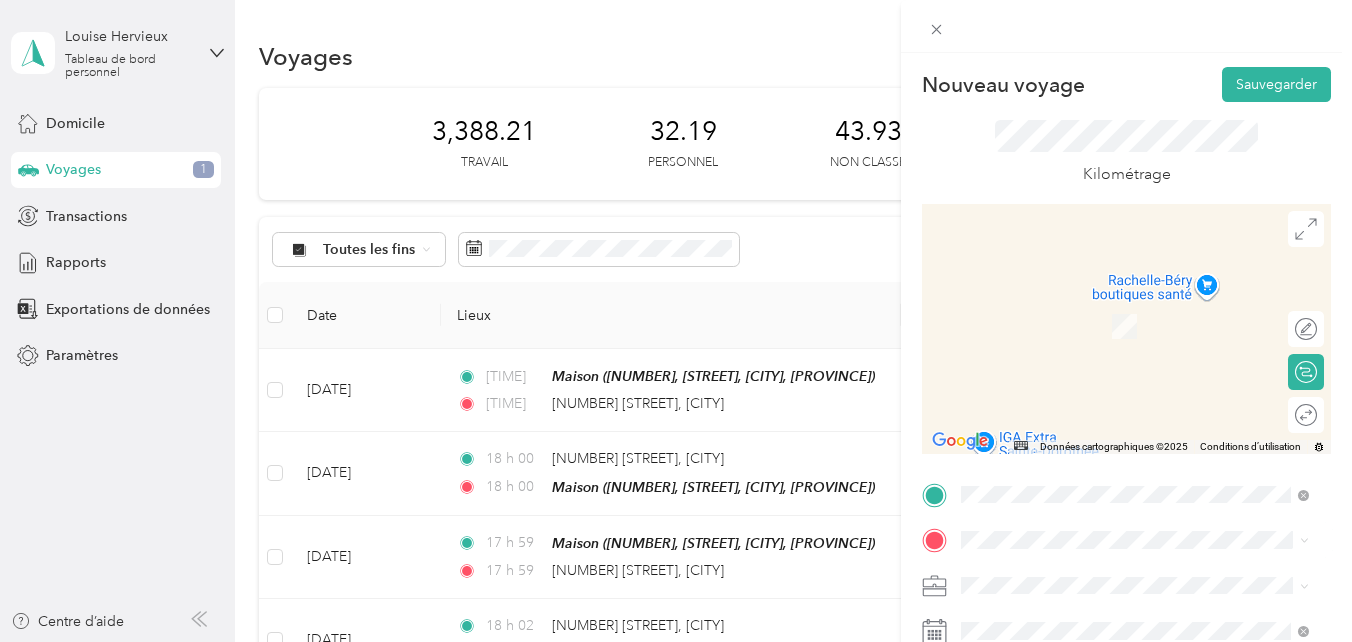 click on "[NUMBER] [STREET], [CITY], [PROVINCE], [COUNTRY]" at bounding box center (1130, 326) 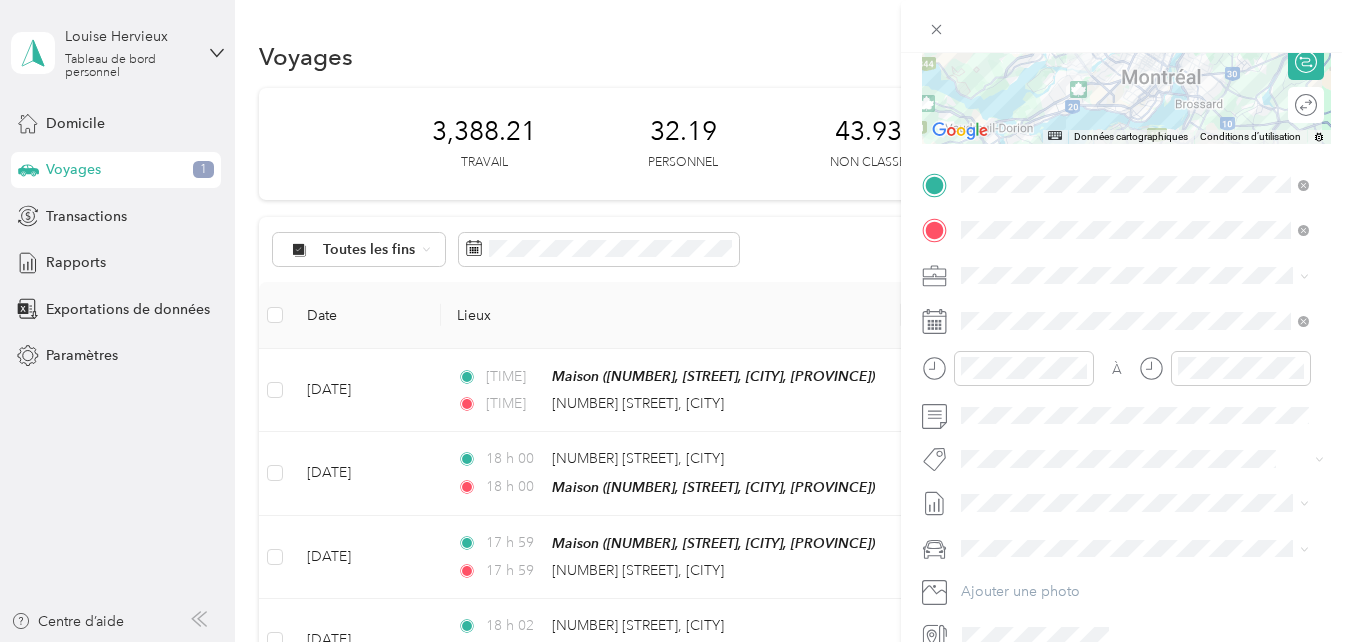 scroll, scrollTop: 312, scrollLeft: 0, axis: vertical 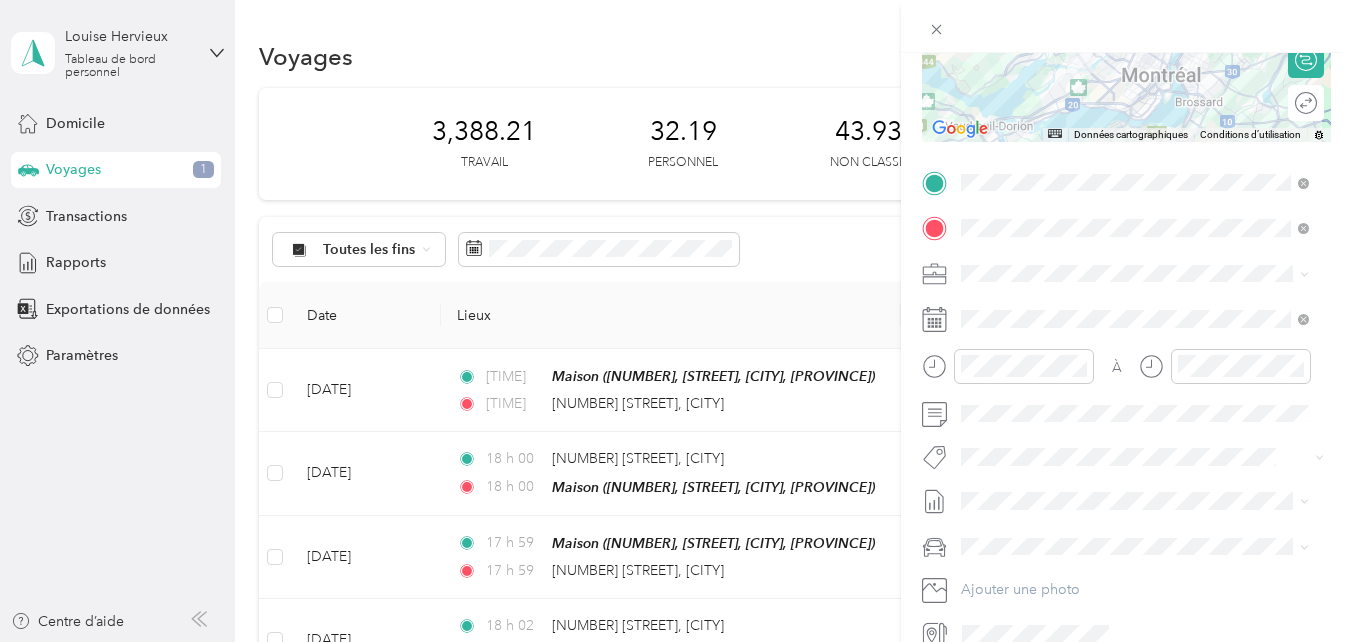click on "Le cœur de Sobey’s" at bounding box center (1036, 490) 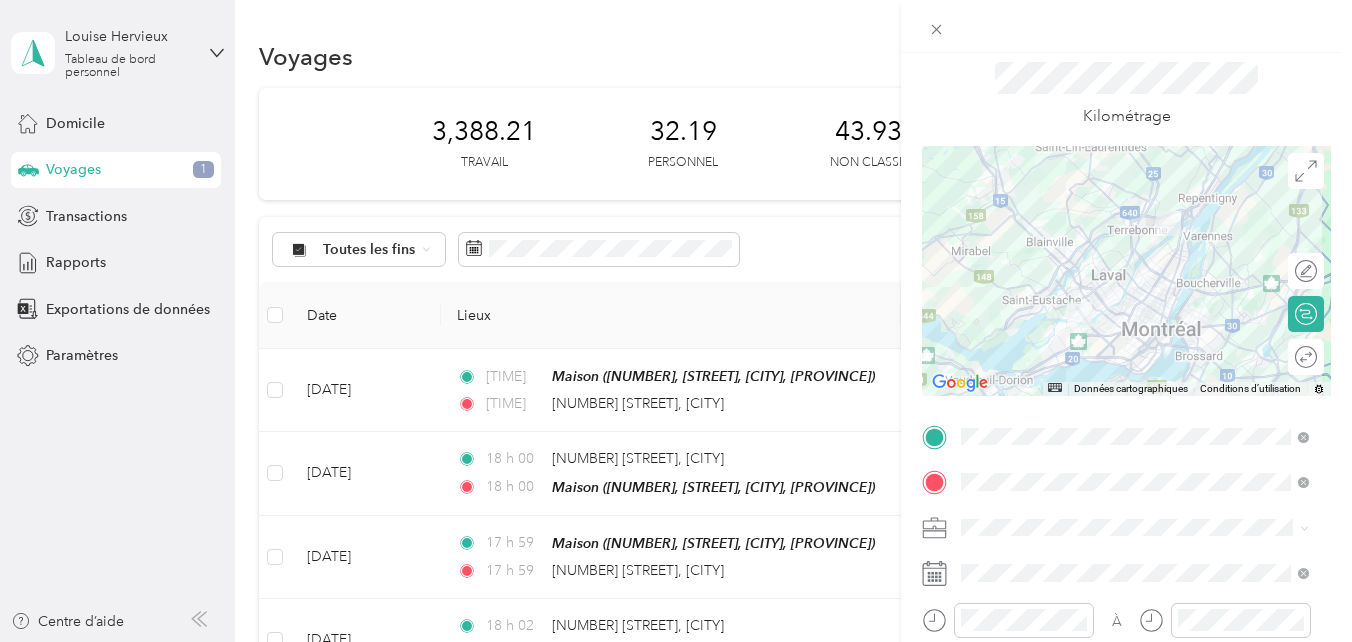 scroll, scrollTop: 0, scrollLeft: 0, axis: both 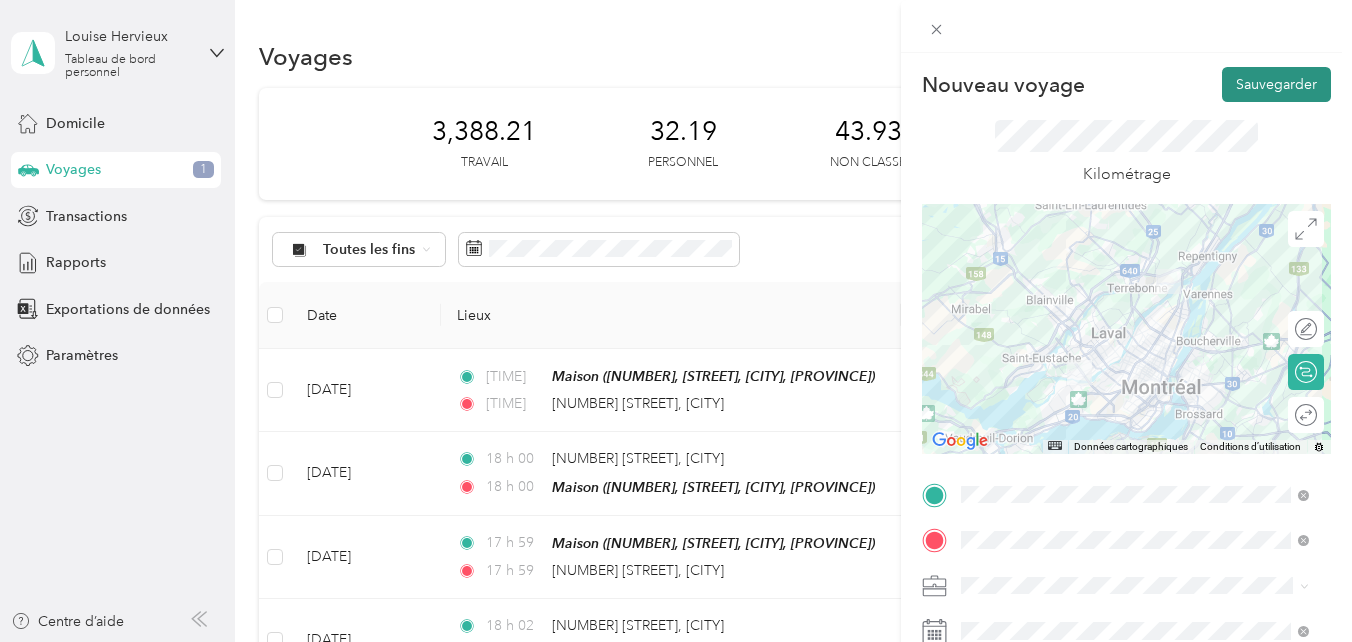 click on "Sauvegarder" at bounding box center (1276, 84) 